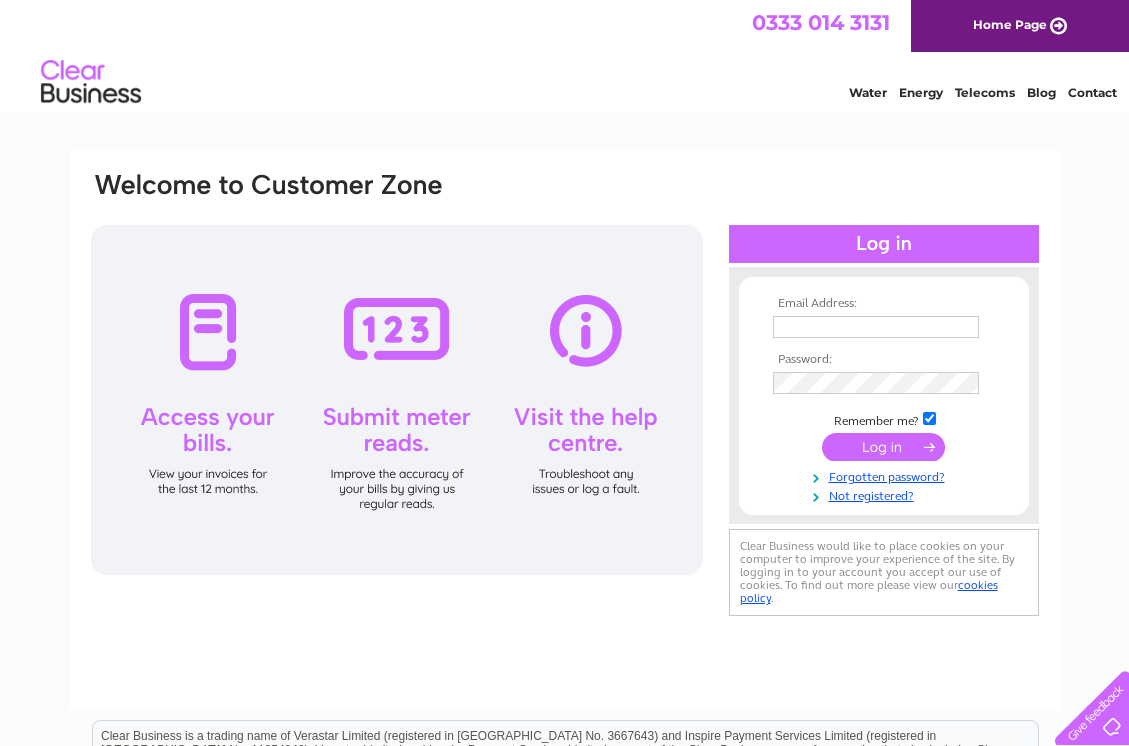 scroll, scrollTop: 0, scrollLeft: 0, axis: both 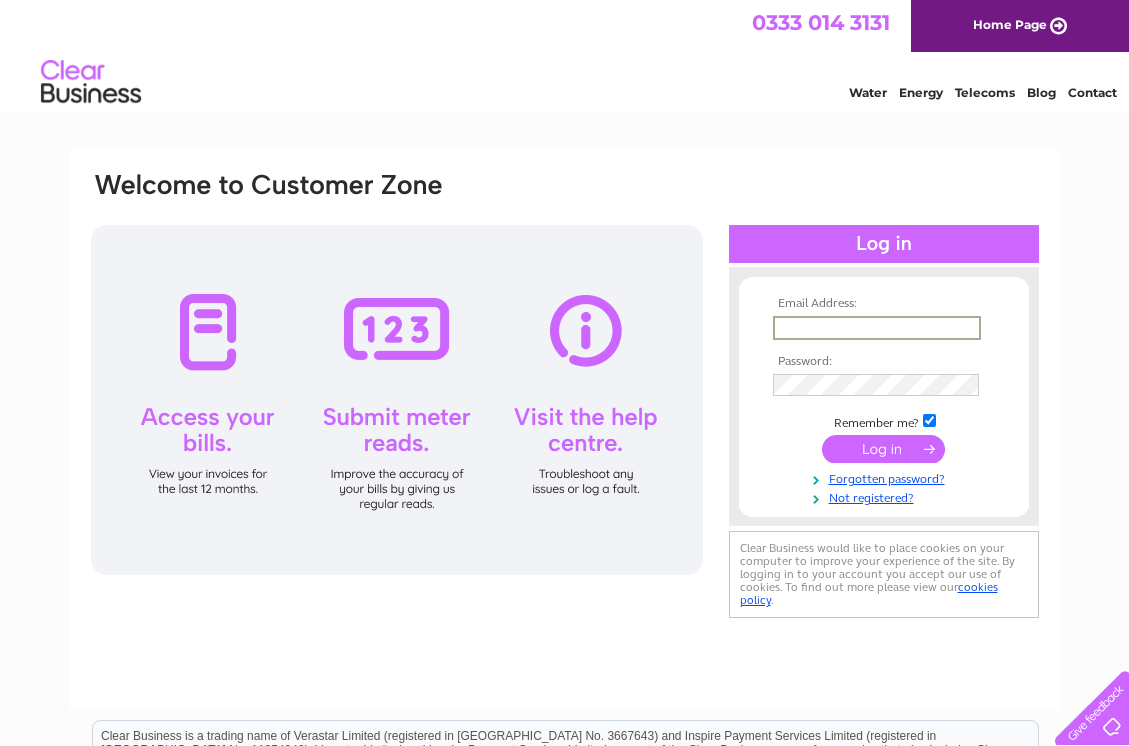 type on "BOST.ENG@BTCONNECT.COM" 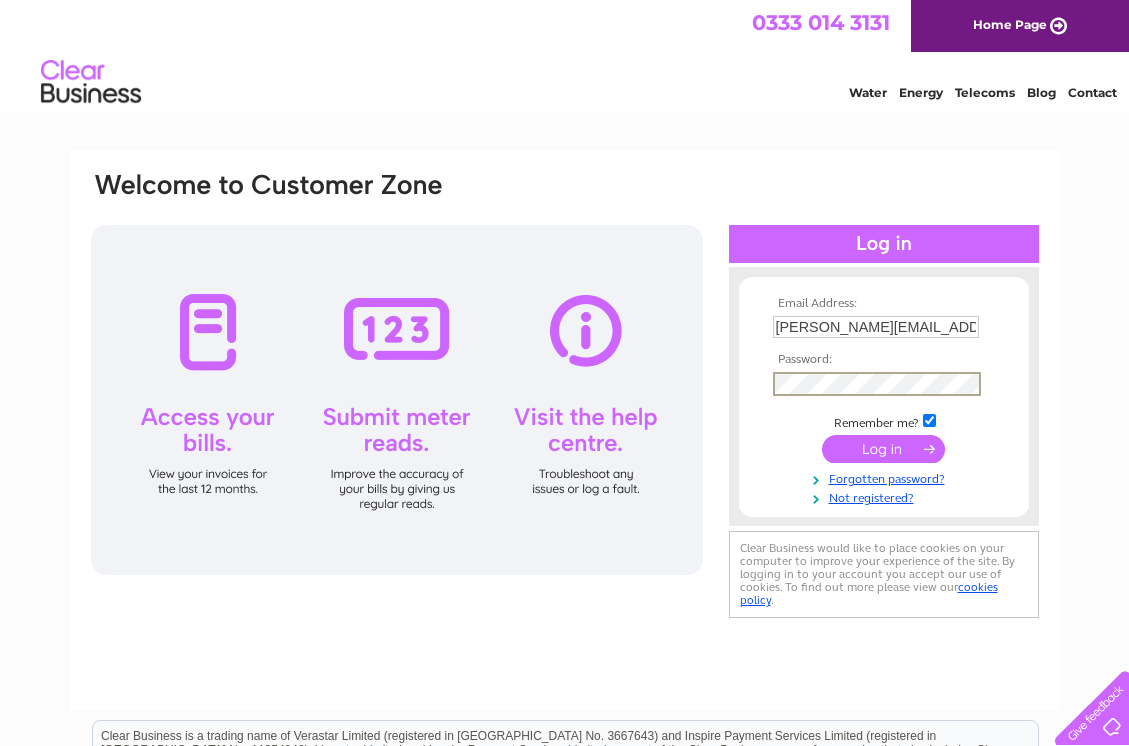 click at bounding box center [883, 449] 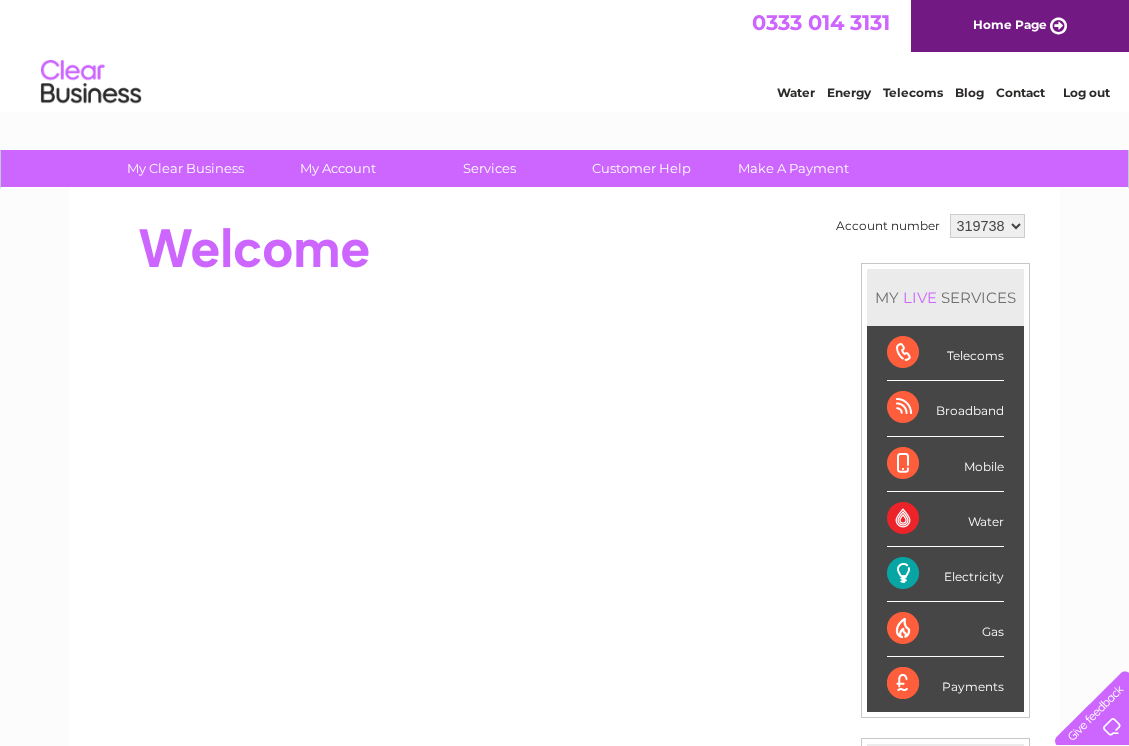 scroll, scrollTop: 0, scrollLeft: 0, axis: both 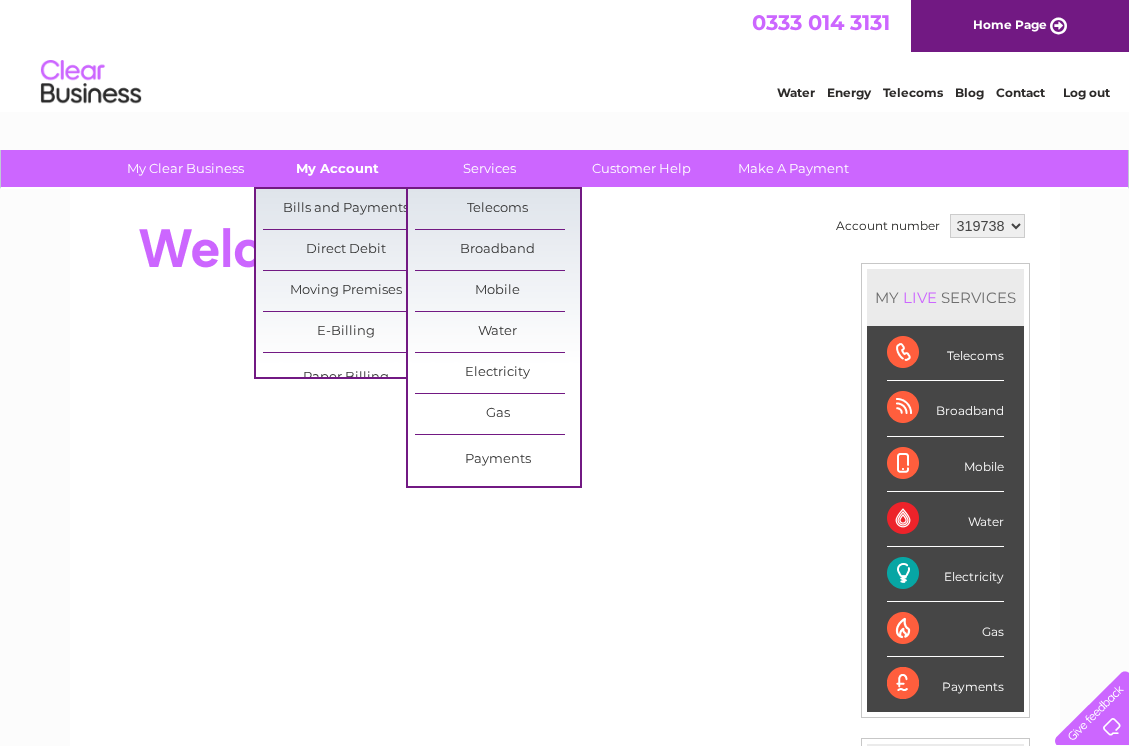 click on "My Account" at bounding box center [337, 168] 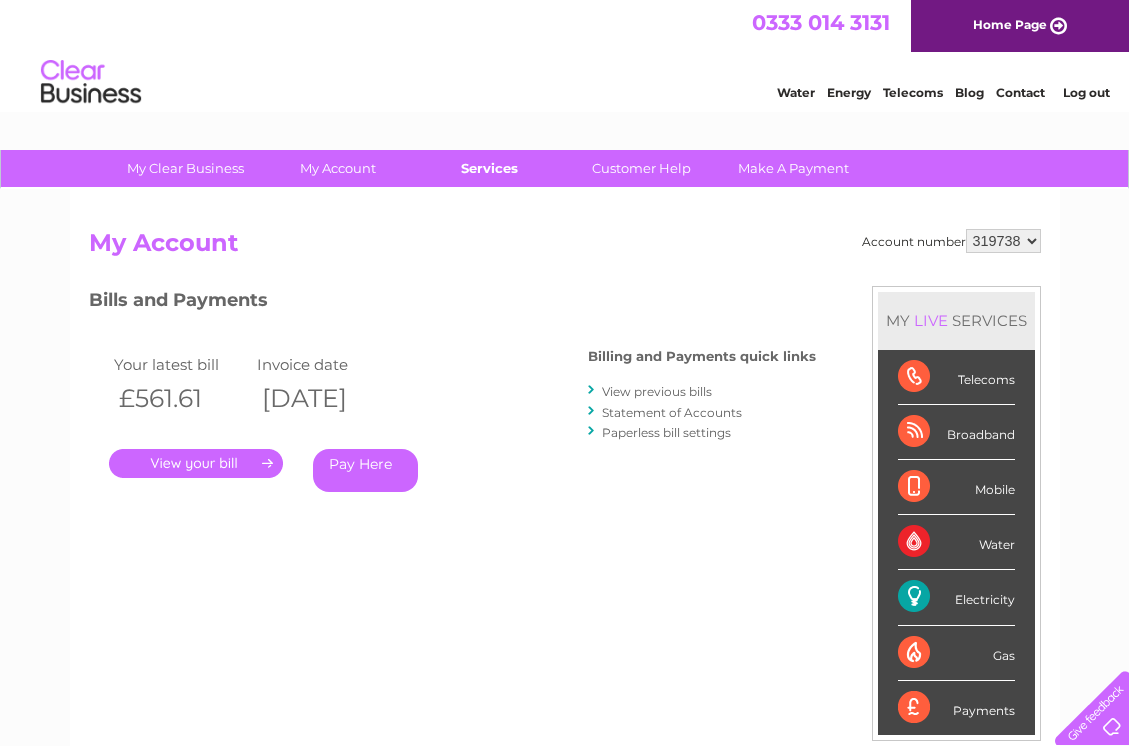scroll, scrollTop: 0, scrollLeft: 0, axis: both 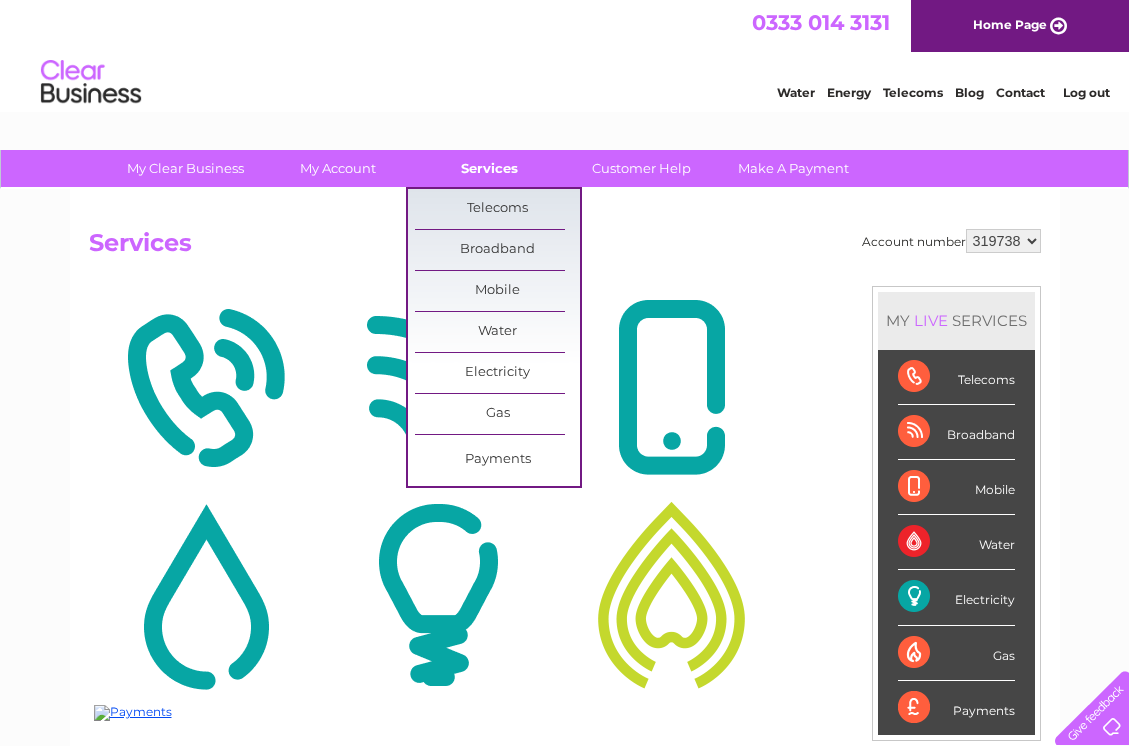 click on "Services" at bounding box center [489, 168] 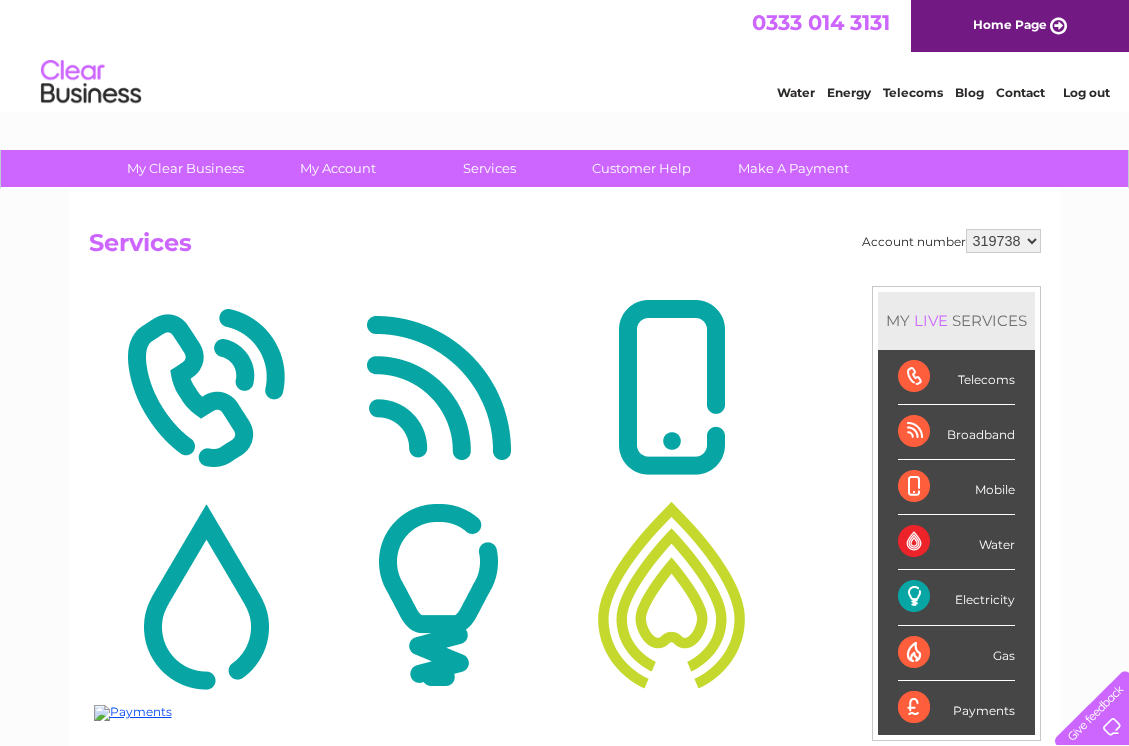 scroll, scrollTop: 0, scrollLeft: 0, axis: both 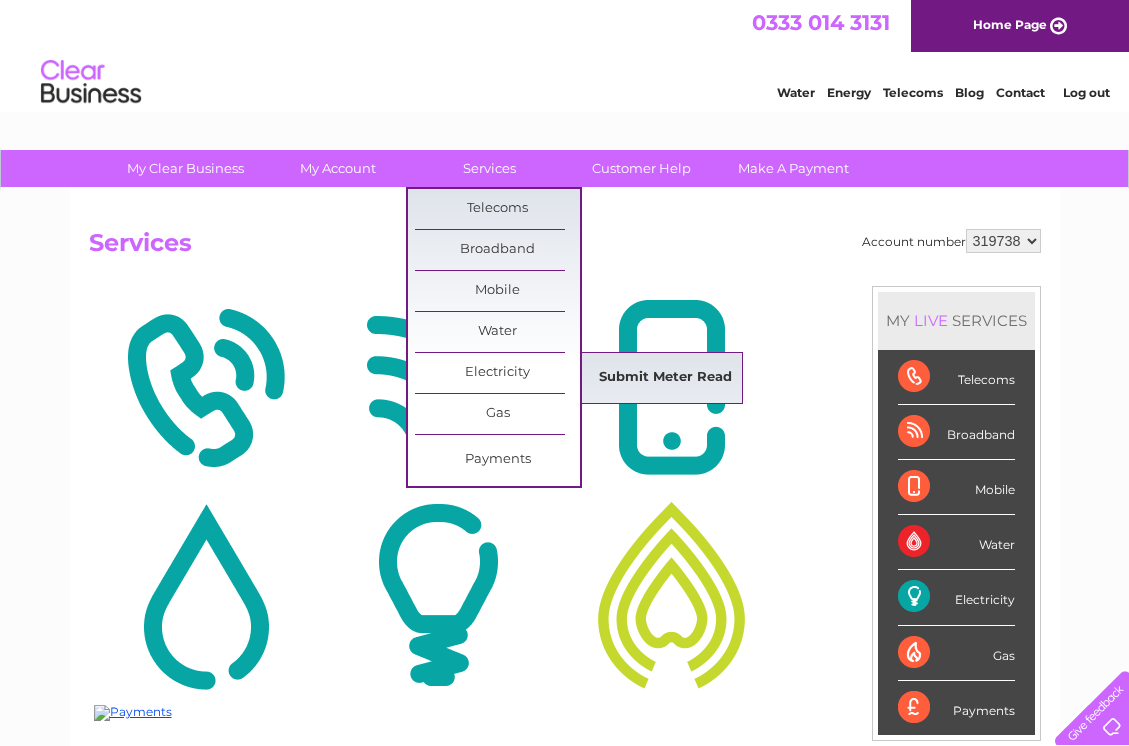 click on "Submit Meter Read" at bounding box center [665, 378] 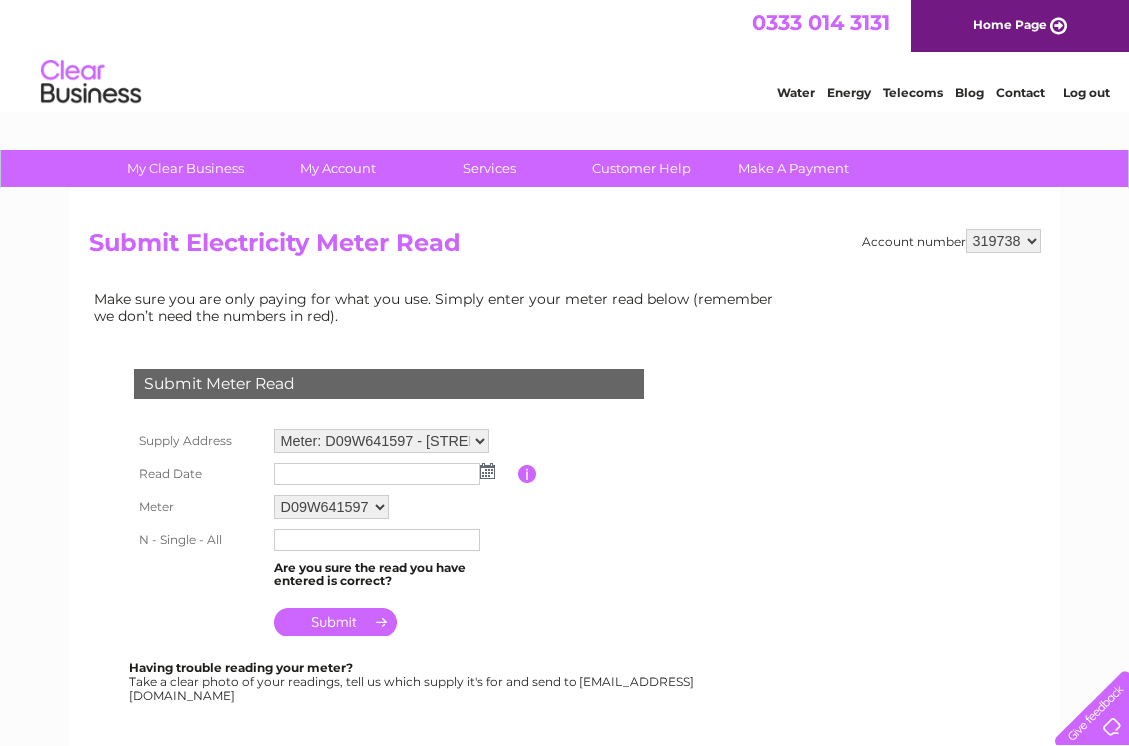 scroll, scrollTop: 0, scrollLeft: 0, axis: both 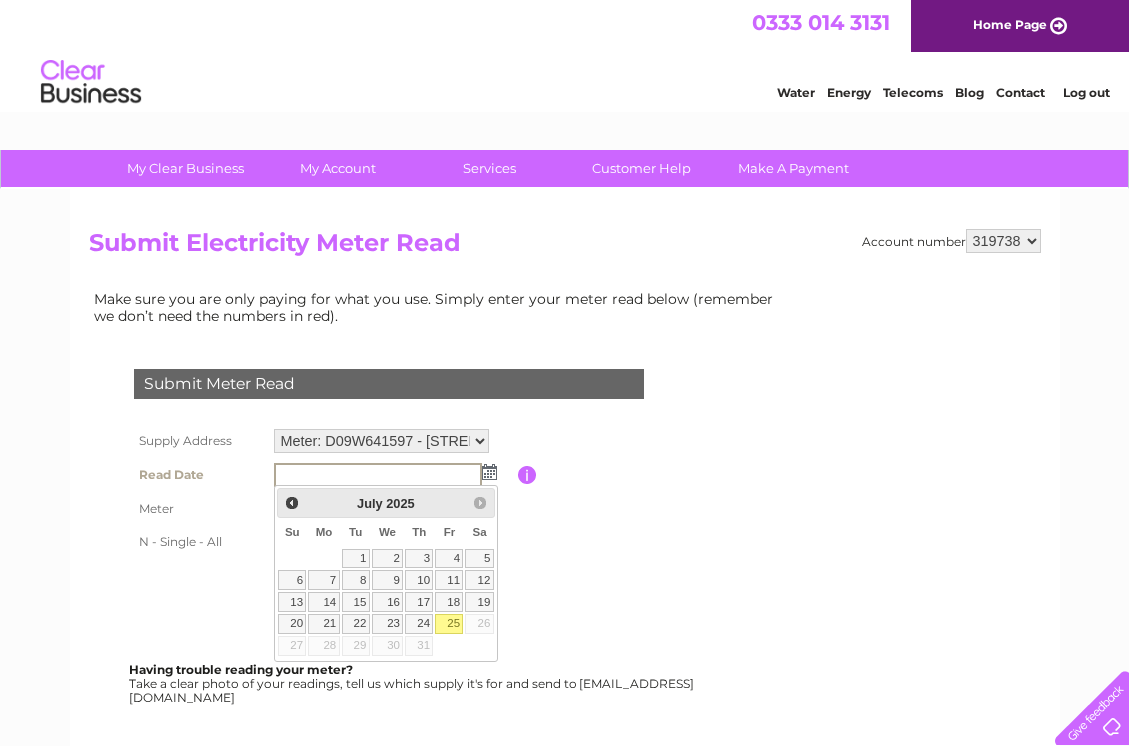 click on "25" at bounding box center (449, 624) 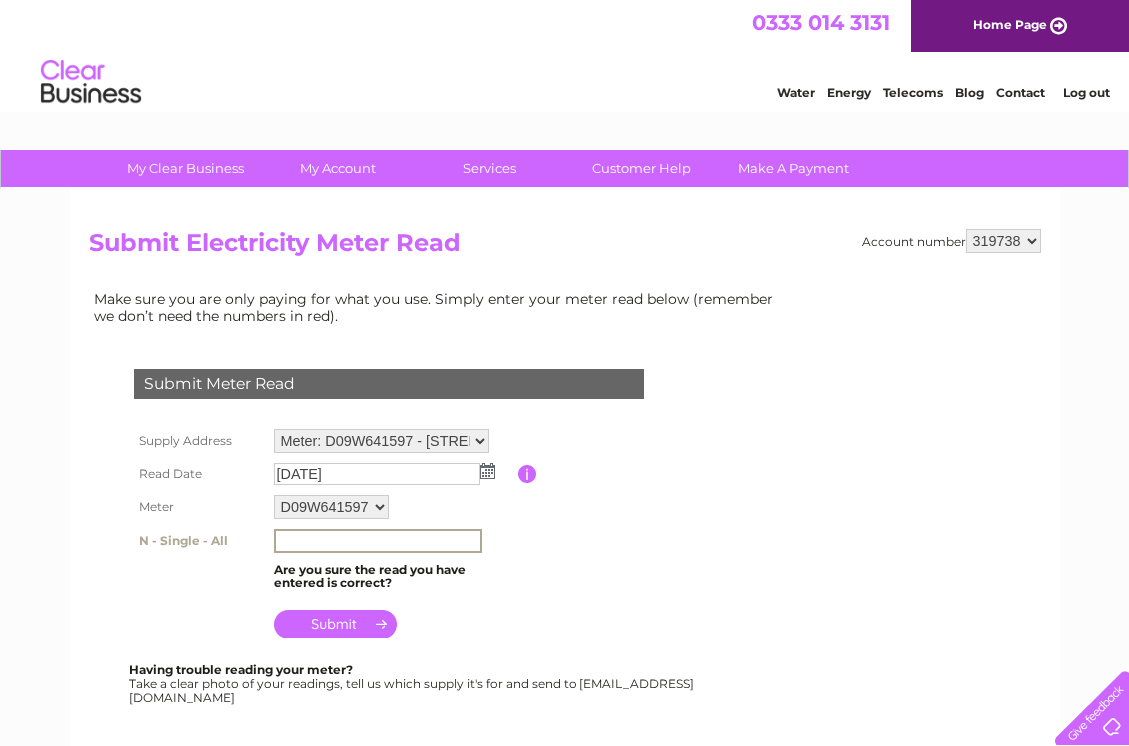 drag, startPoint x: 301, startPoint y: 543, endPoint x: 297, endPoint y: 533, distance: 10.770329 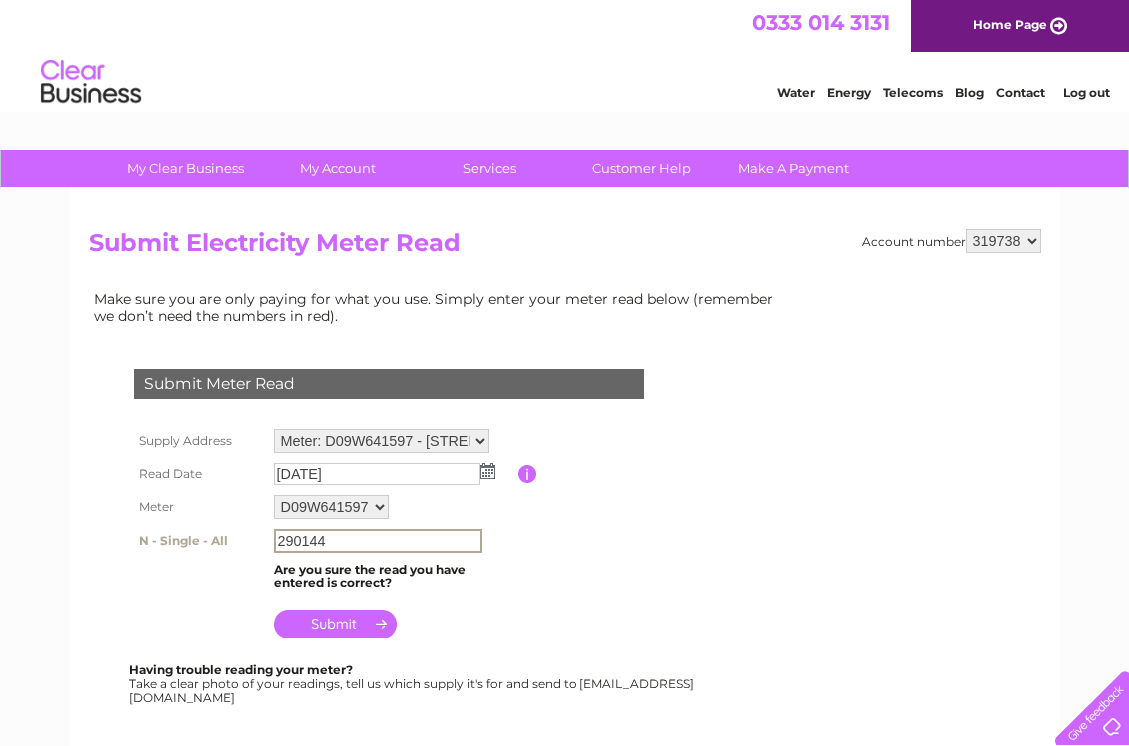 type on "290144" 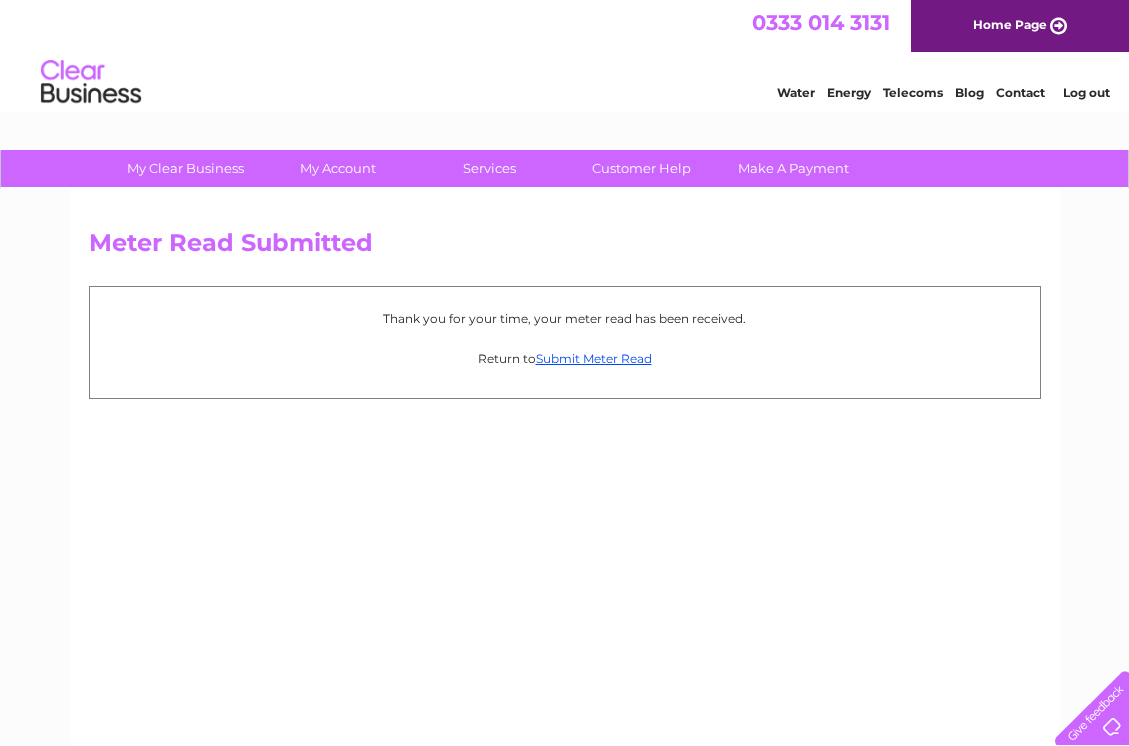 scroll, scrollTop: 0, scrollLeft: 0, axis: both 